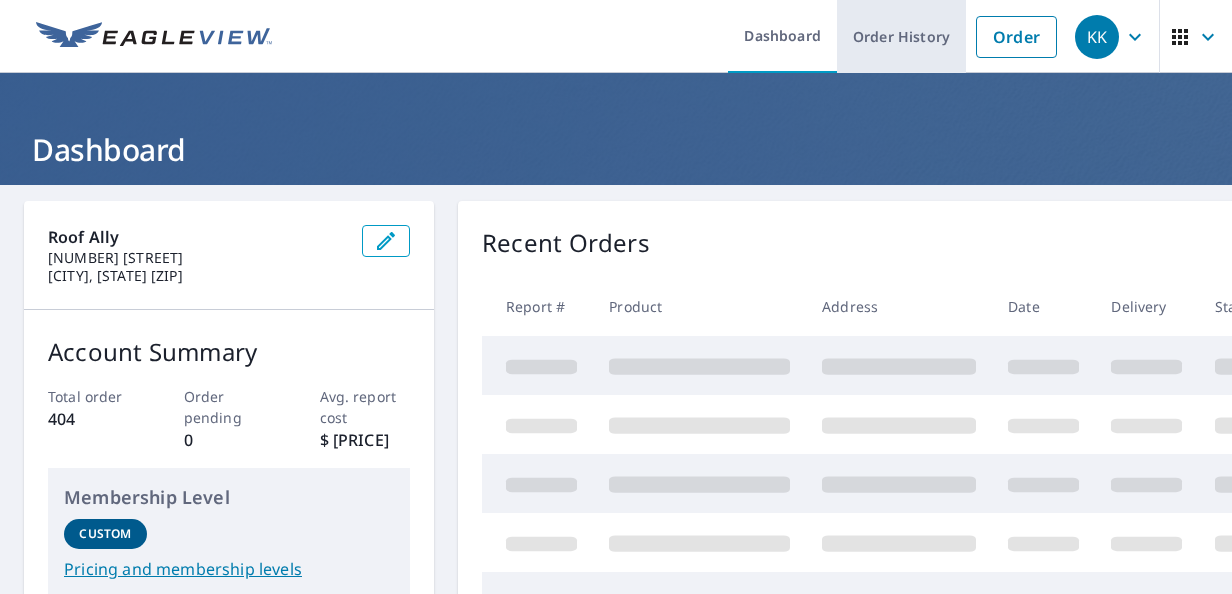 scroll, scrollTop: 0, scrollLeft: 0, axis: both 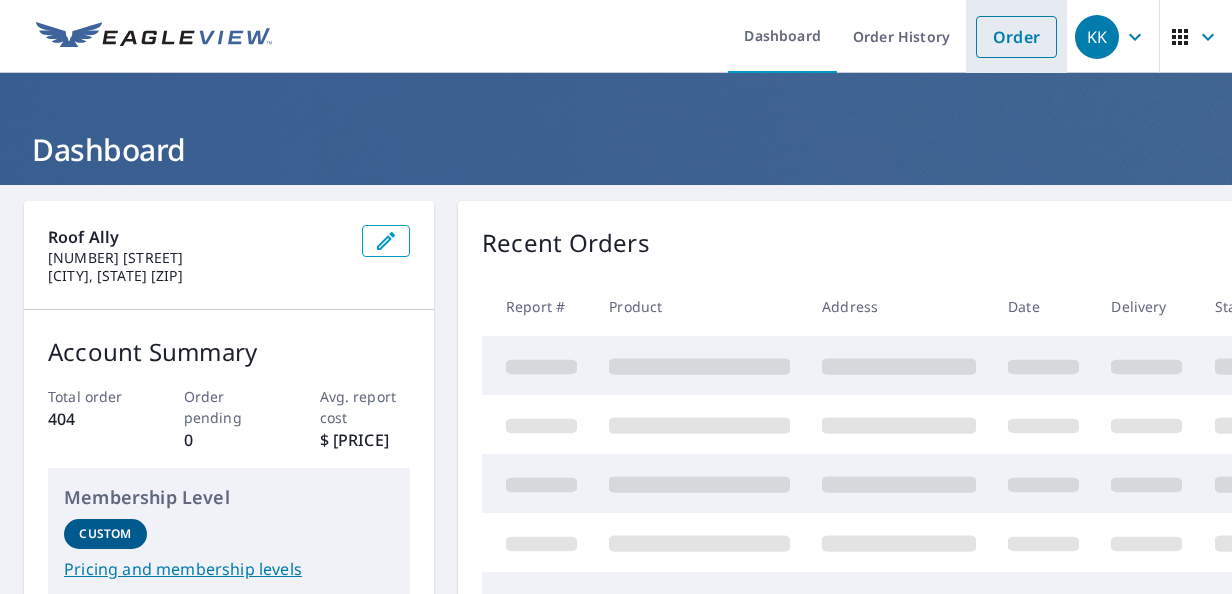 click on "Order" at bounding box center [1016, 37] 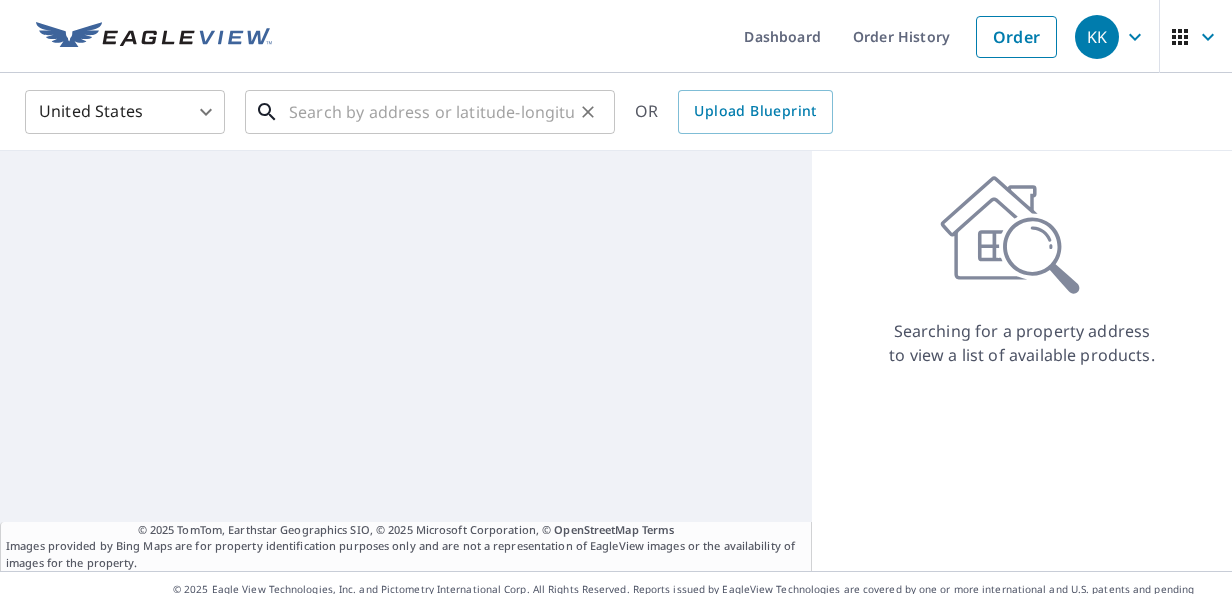 click at bounding box center [431, 112] 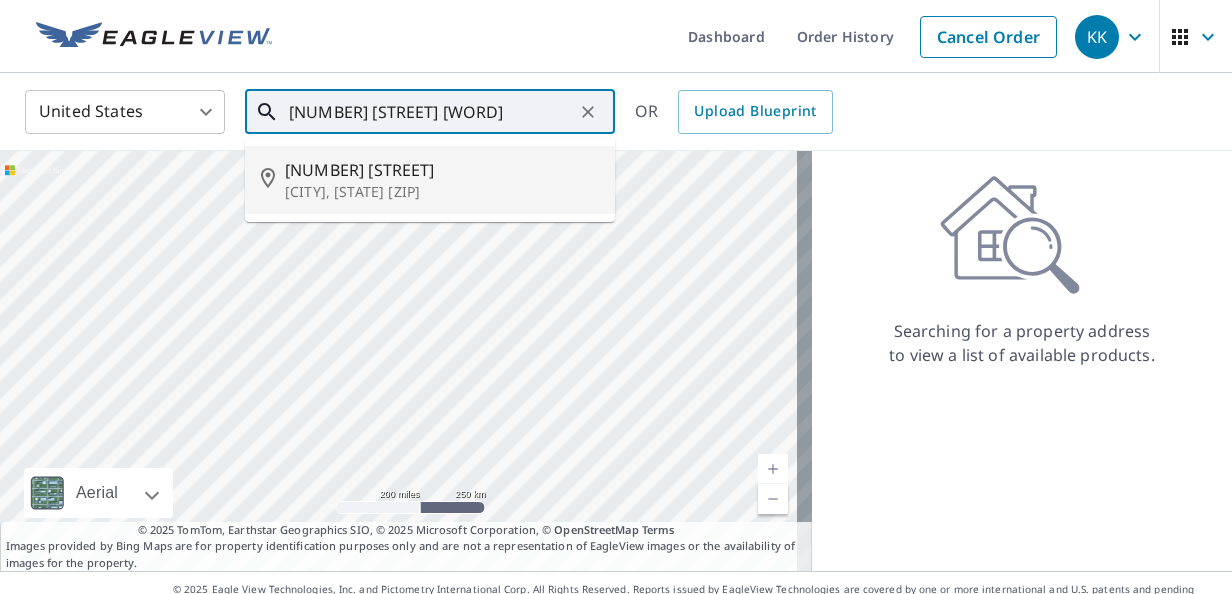 click on "[CITY], [STATE] [ZIP]" at bounding box center (442, 192) 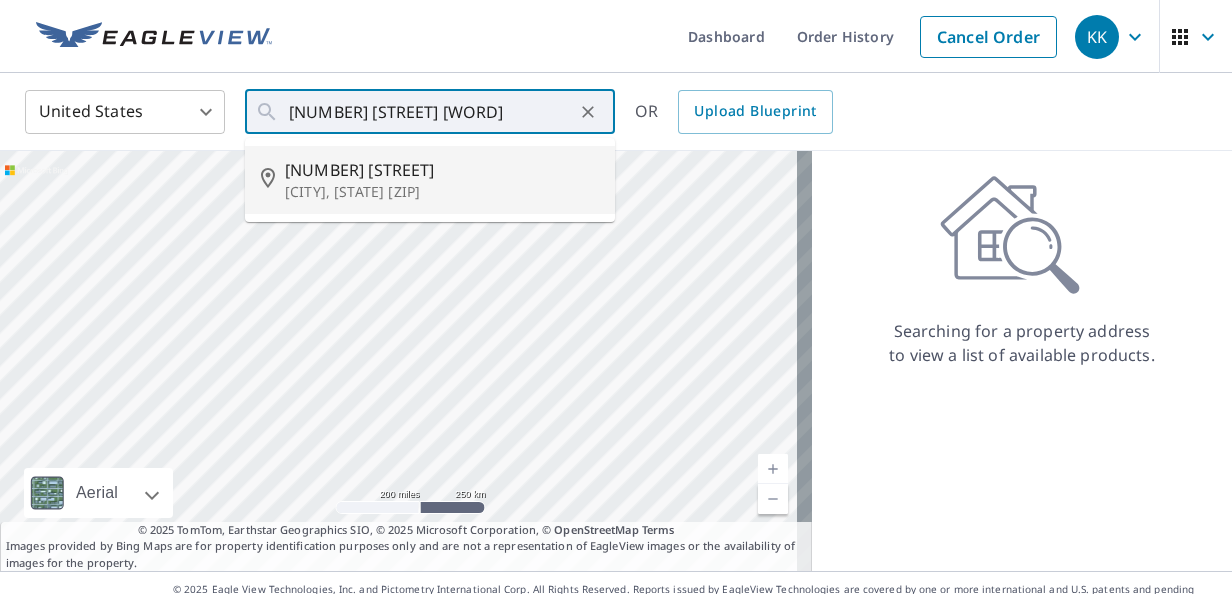 type on "[NUMBER] [STREET], [CITY], [STATE] [ZIP]" 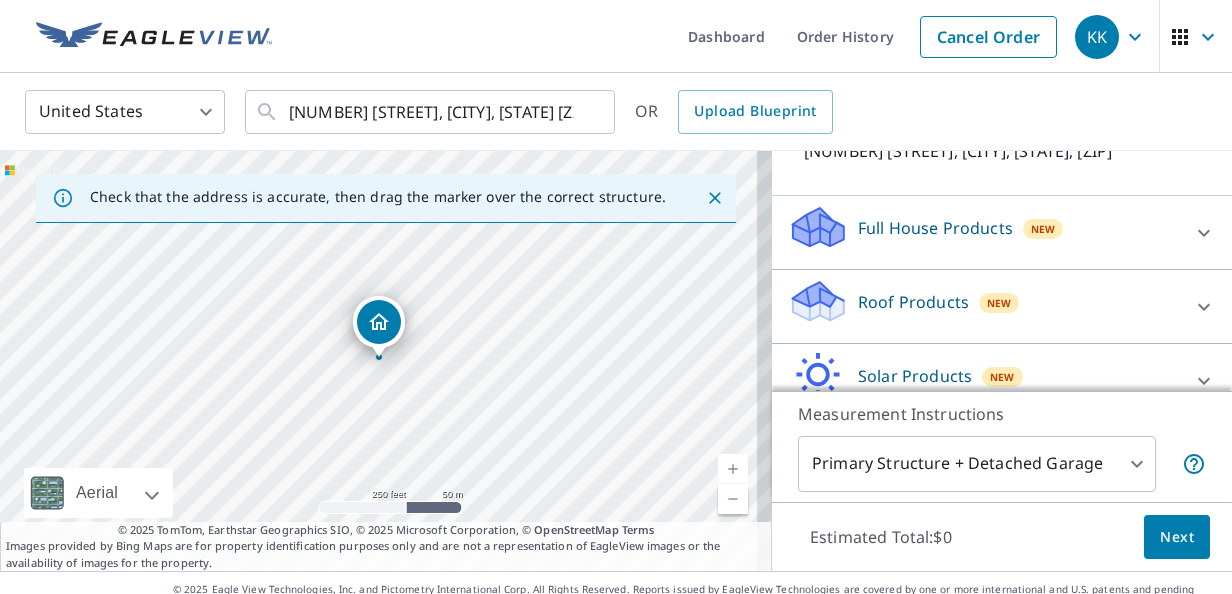 scroll, scrollTop: 173, scrollLeft: 0, axis: vertical 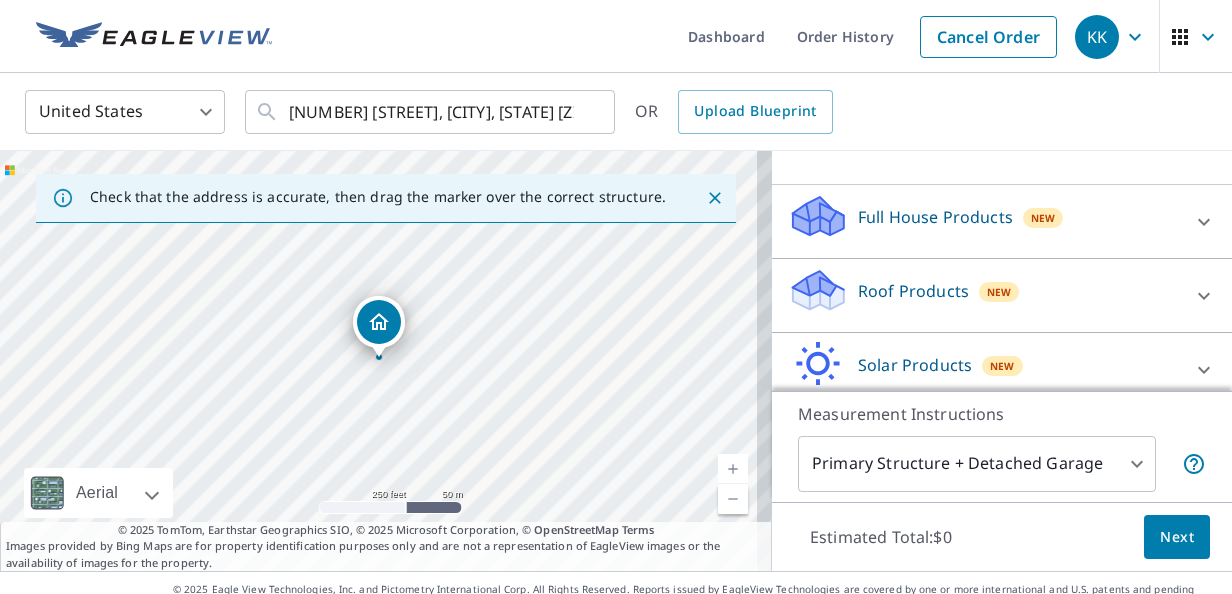 click on "Roof Products New" at bounding box center [984, 295] 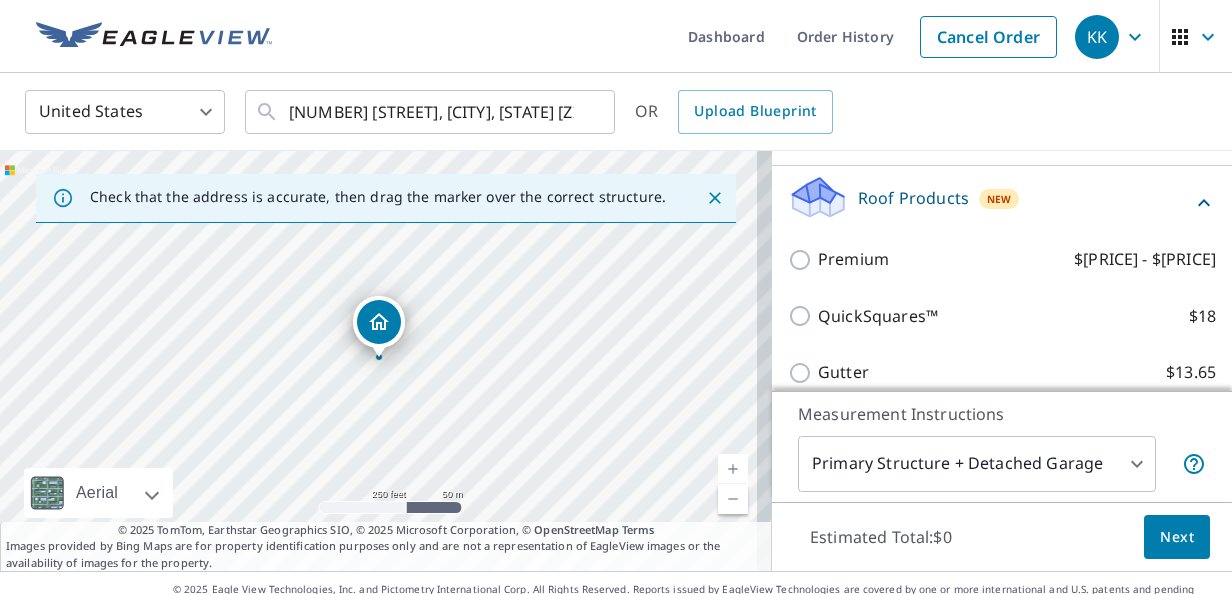 scroll, scrollTop: 284, scrollLeft: 0, axis: vertical 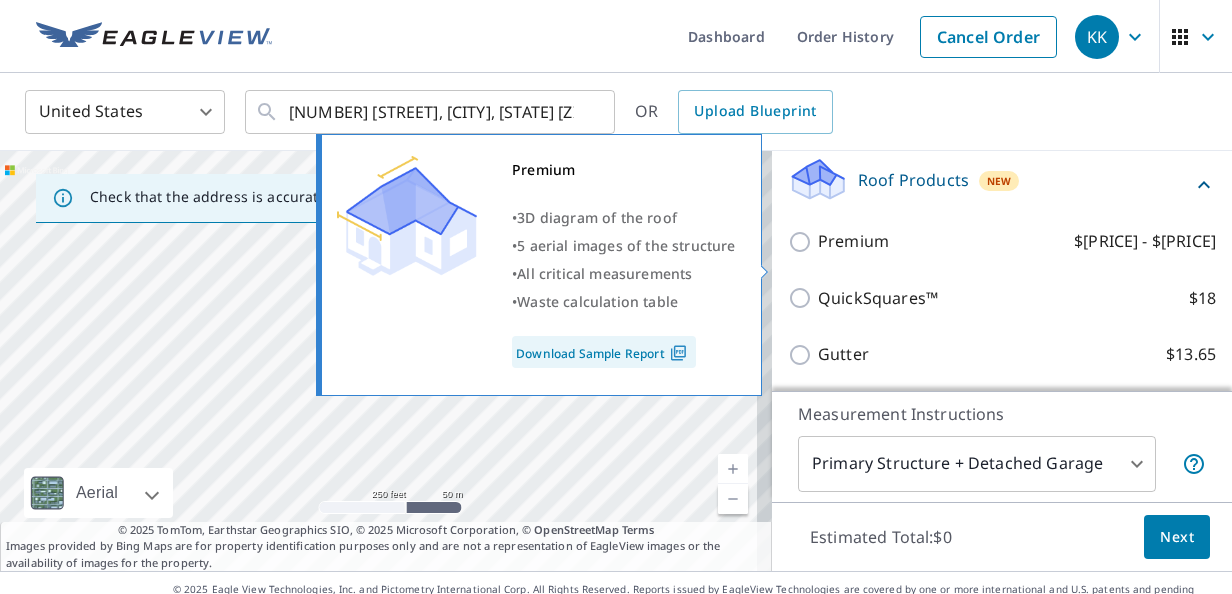click on "Premium $[PRICE] - $[PRICE]" at bounding box center [803, 242] 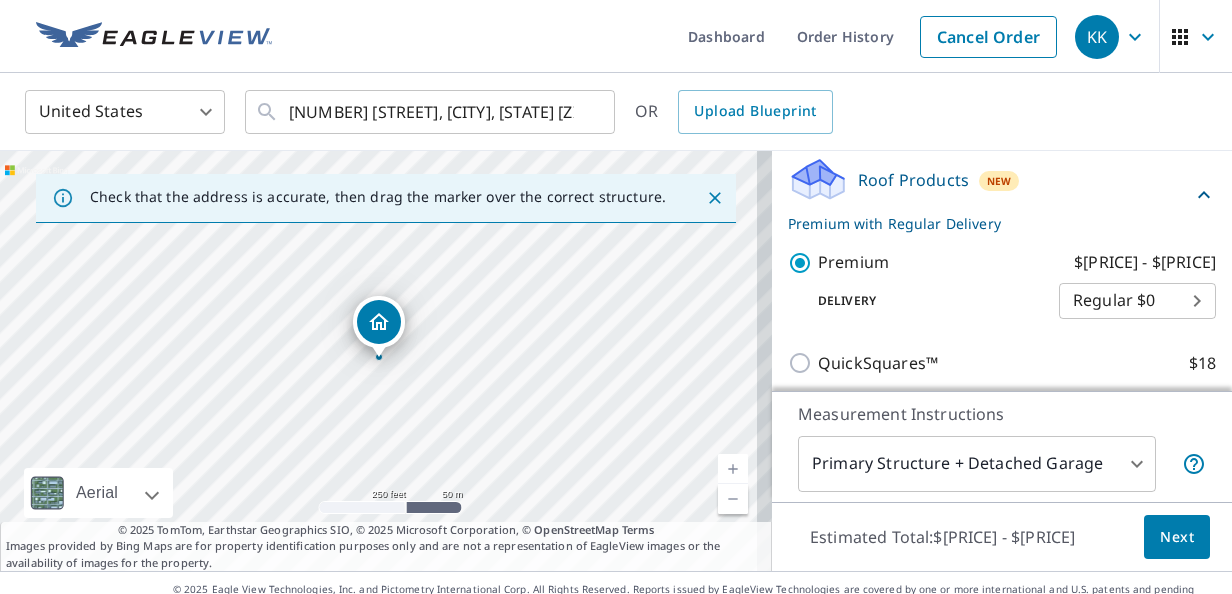 click on "Next" at bounding box center [1177, 537] 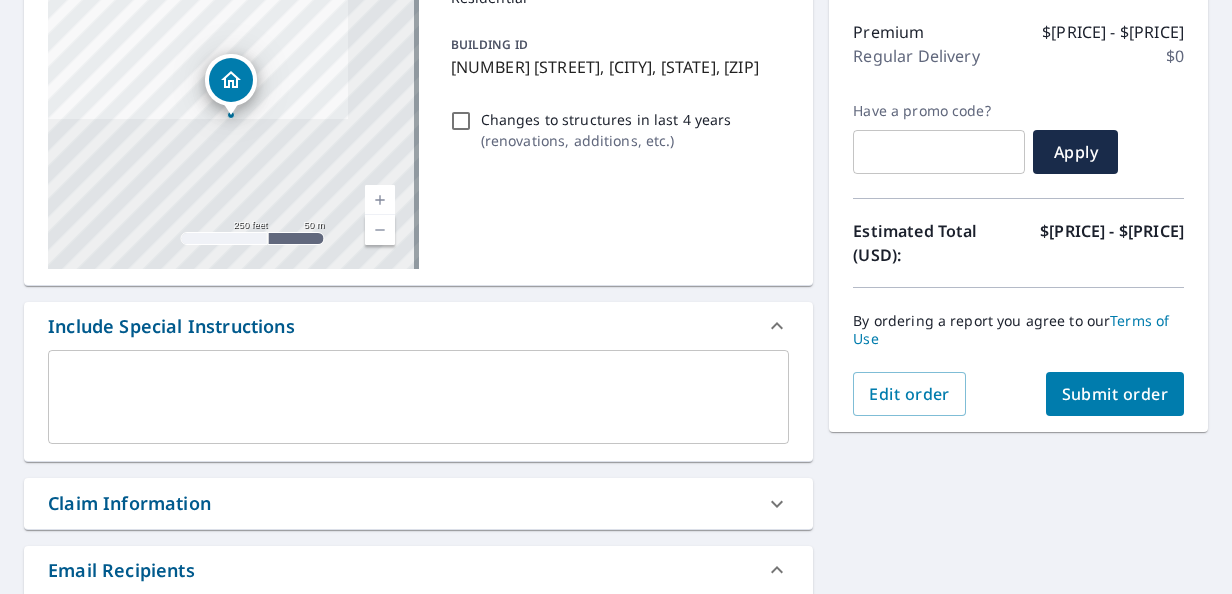 scroll, scrollTop: 274, scrollLeft: 0, axis: vertical 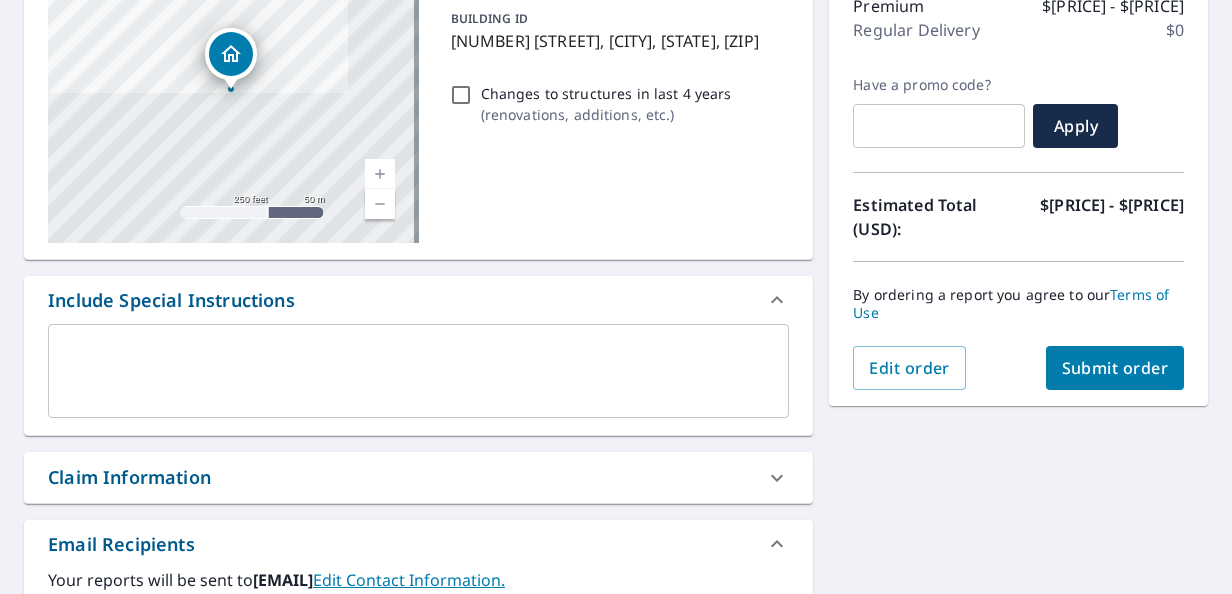 click at bounding box center (418, 371) 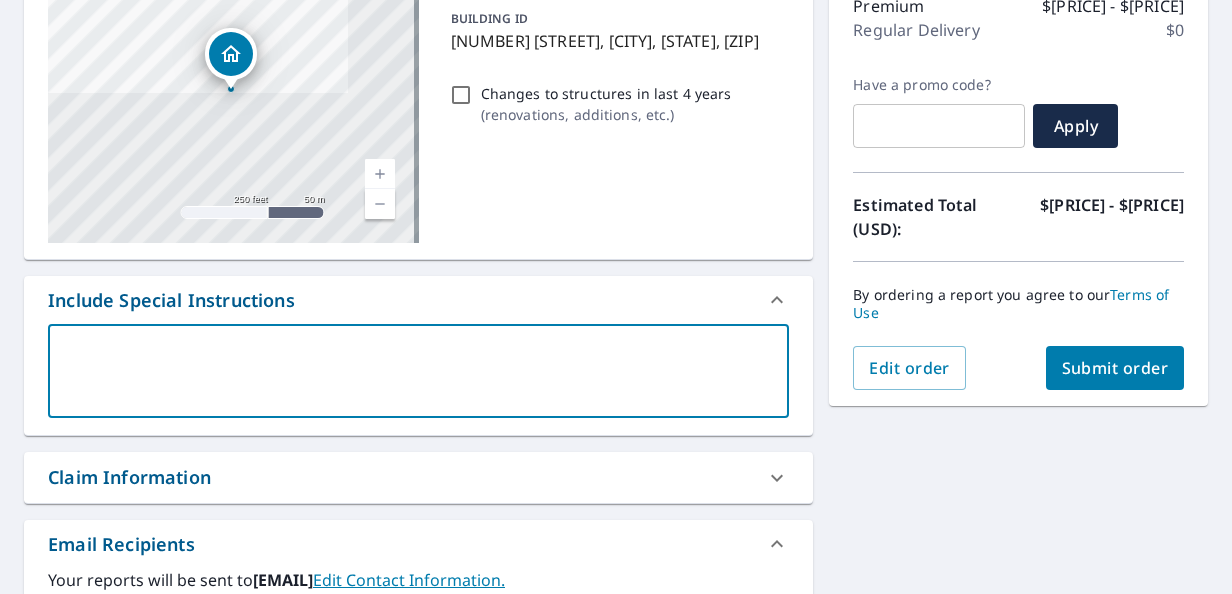 type on "k" 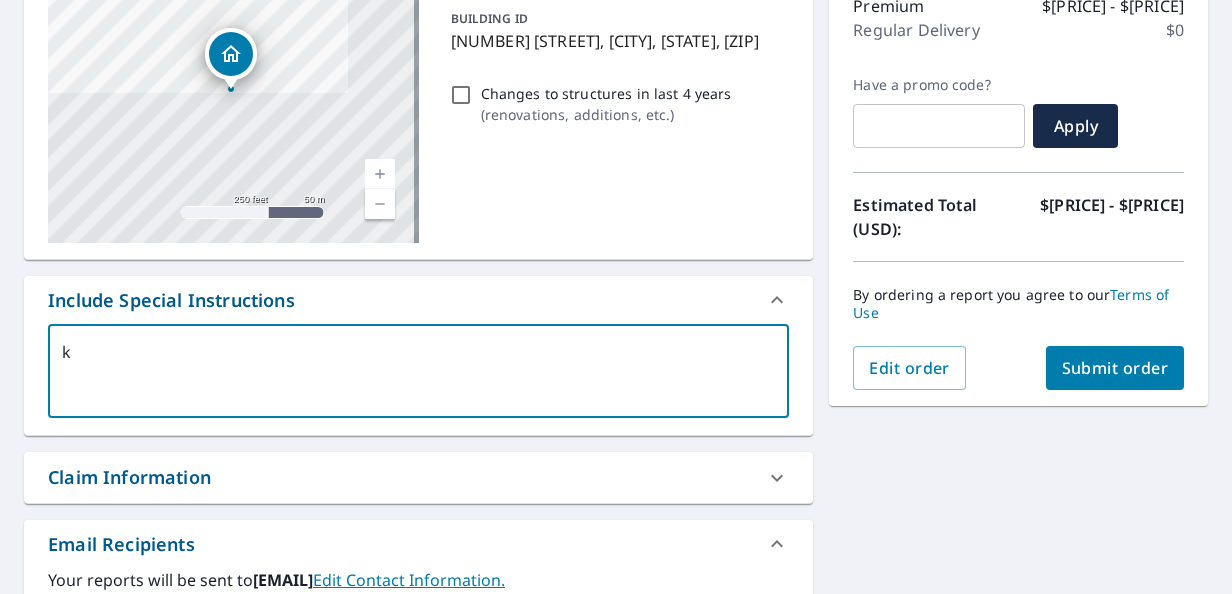 type on "k=" 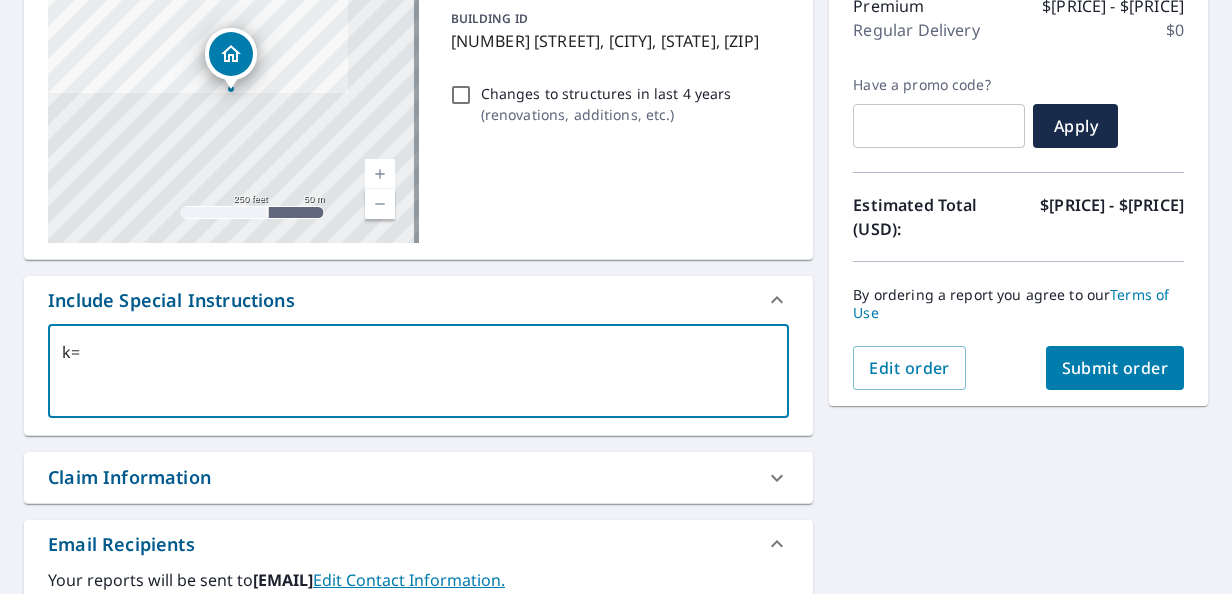 type on "k" 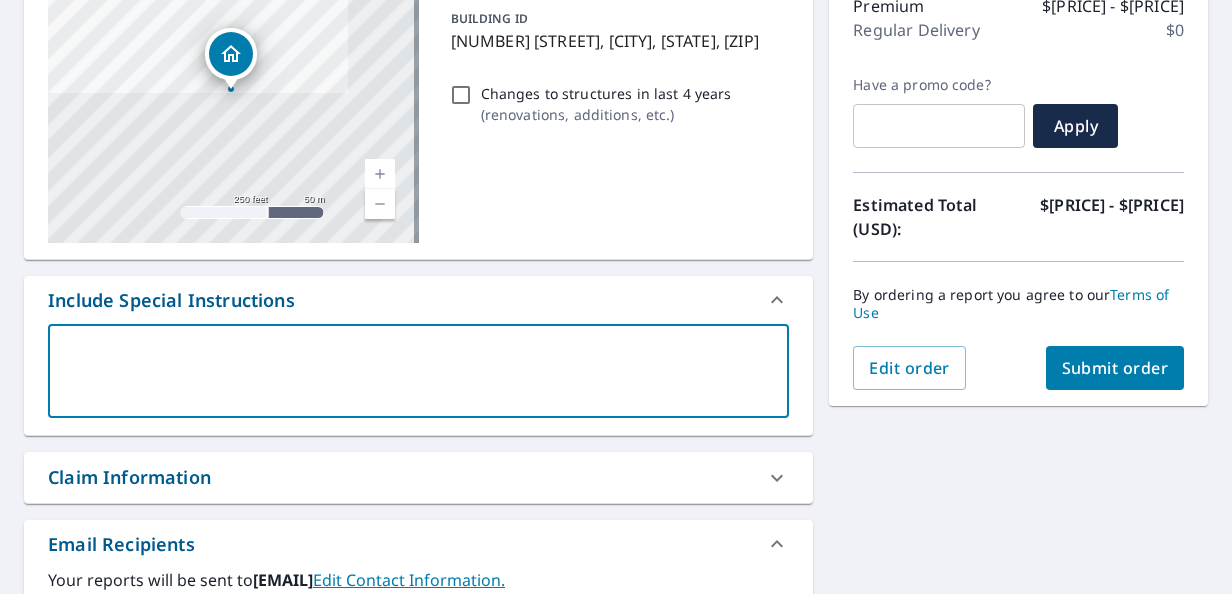 click at bounding box center [418, 371] 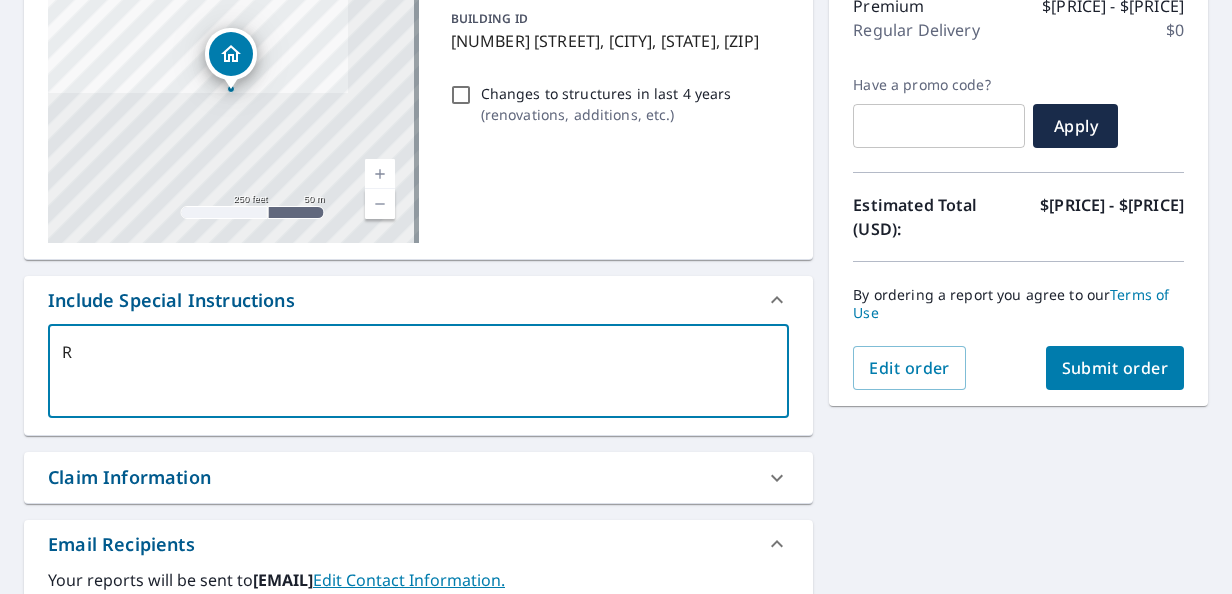 type on "Ra" 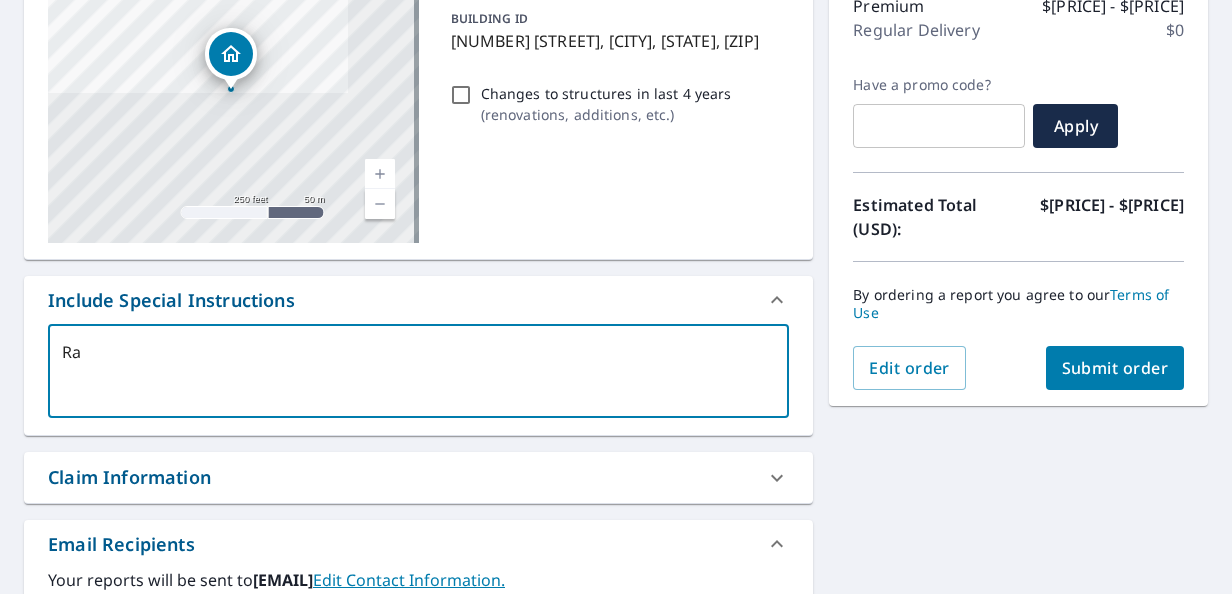 type on "Rac" 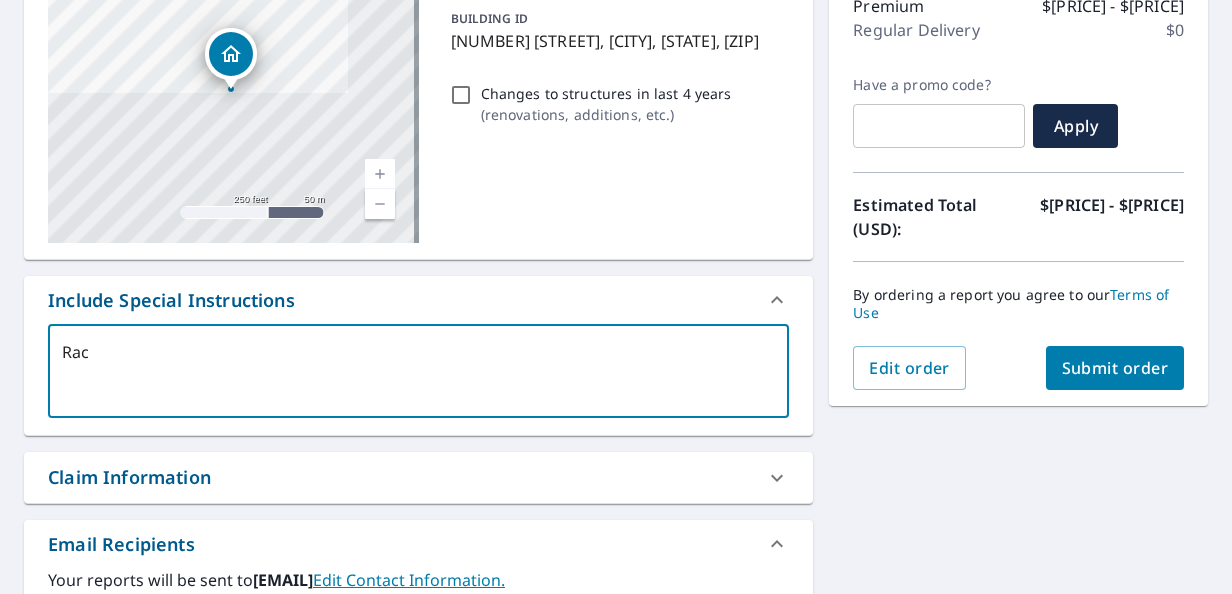 type on "[FIRST]" 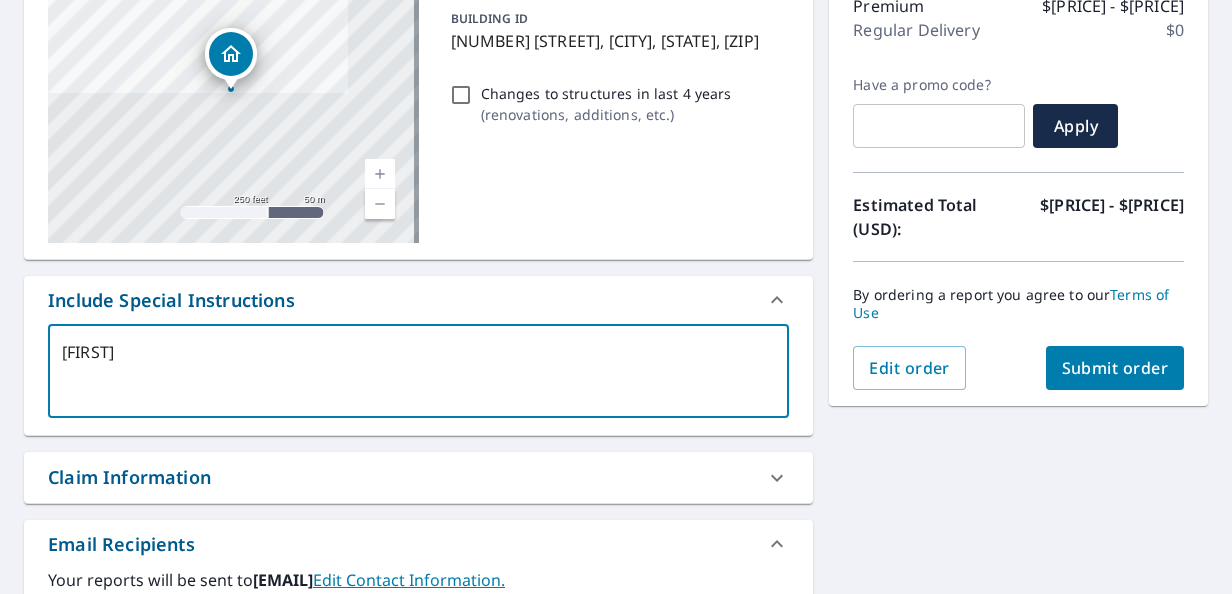 type on "[FIRST]" 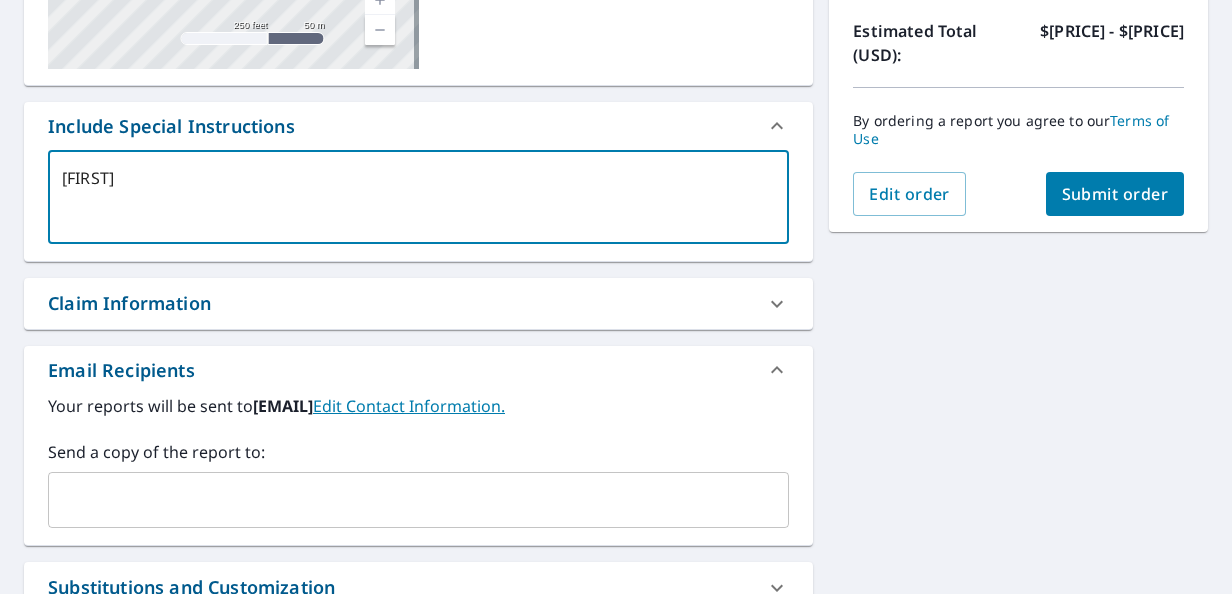 scroll, scrollTop: 458, scrollLeft: 0, axis: vertical 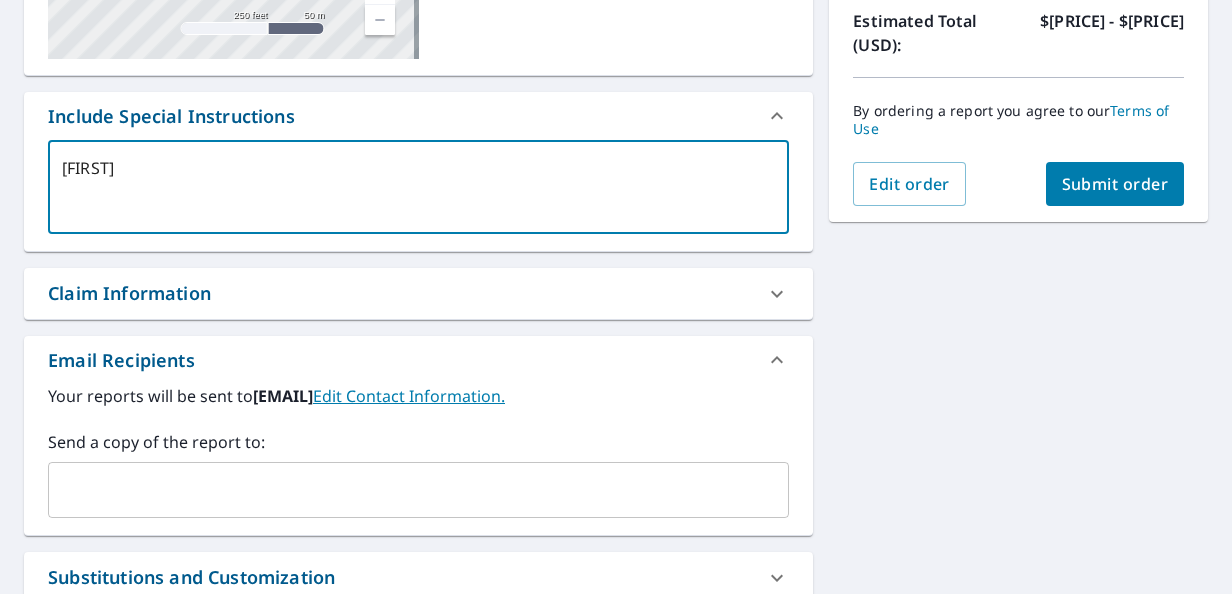 type on "[FIRST]" 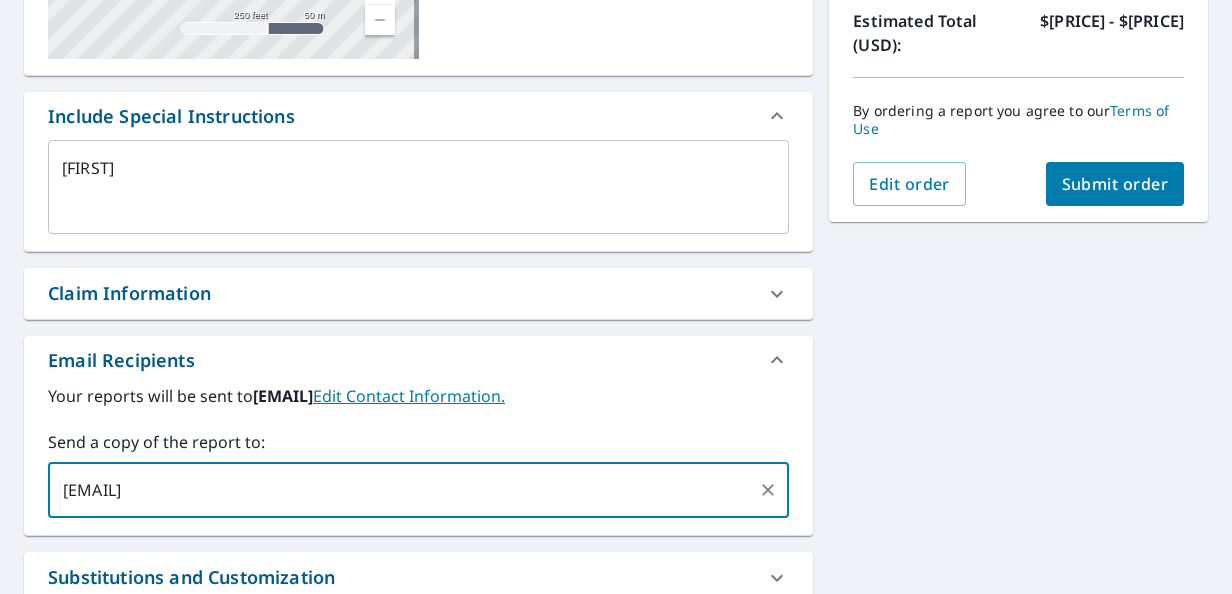 type on "[EMAIL]" 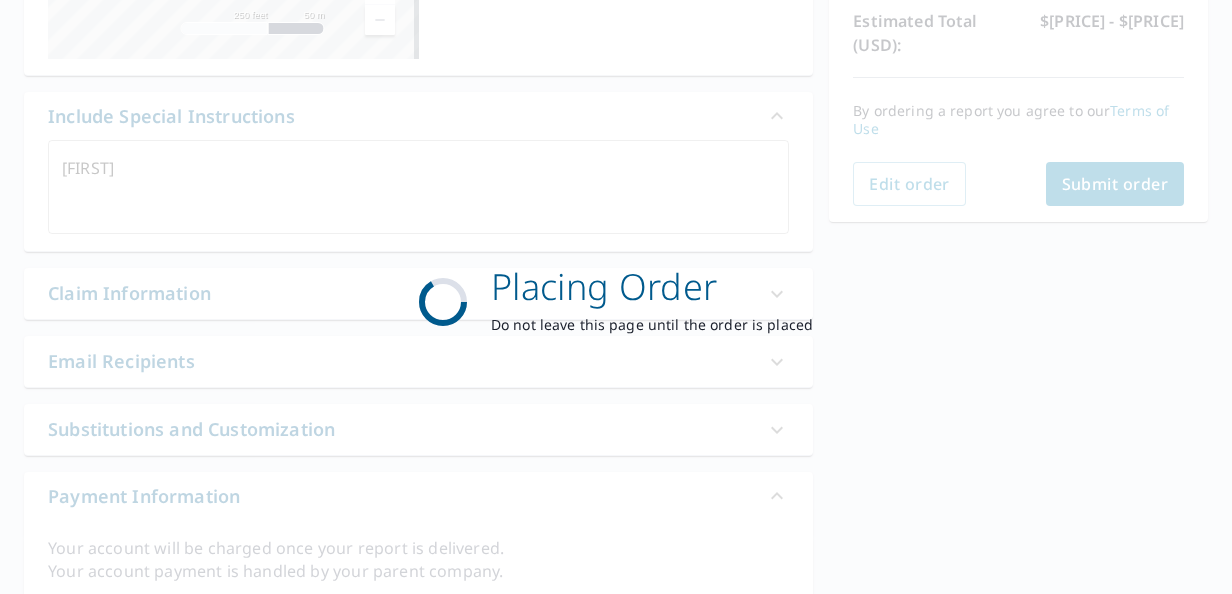 type on "x" 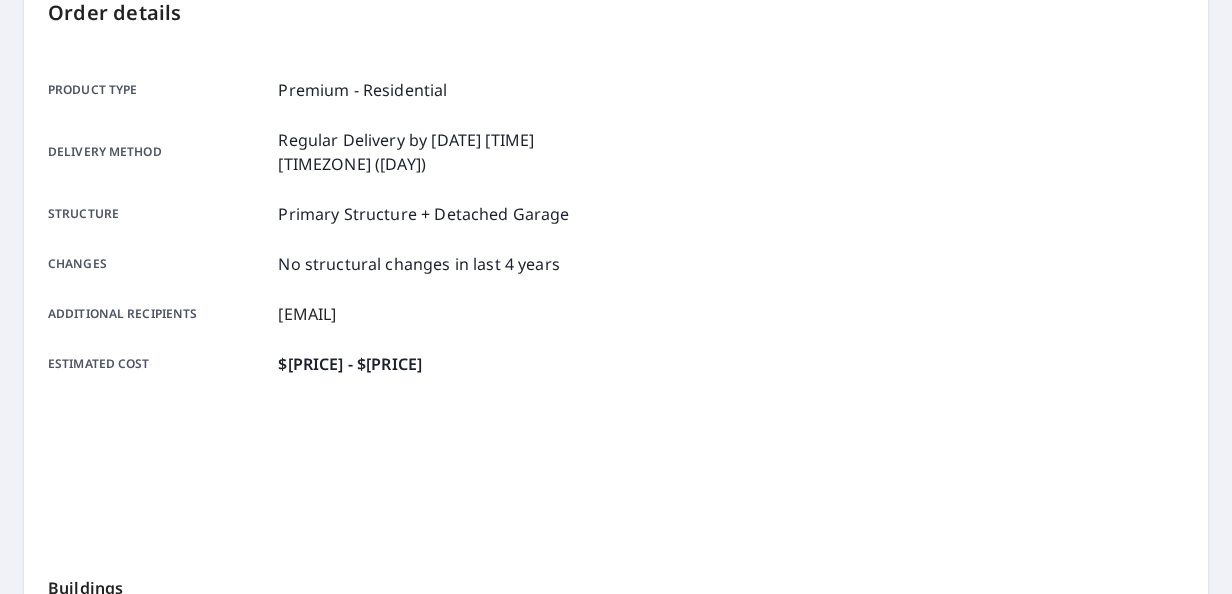 scroll, scrollTop: 79, scrollLeft: 0, axis: vertical 